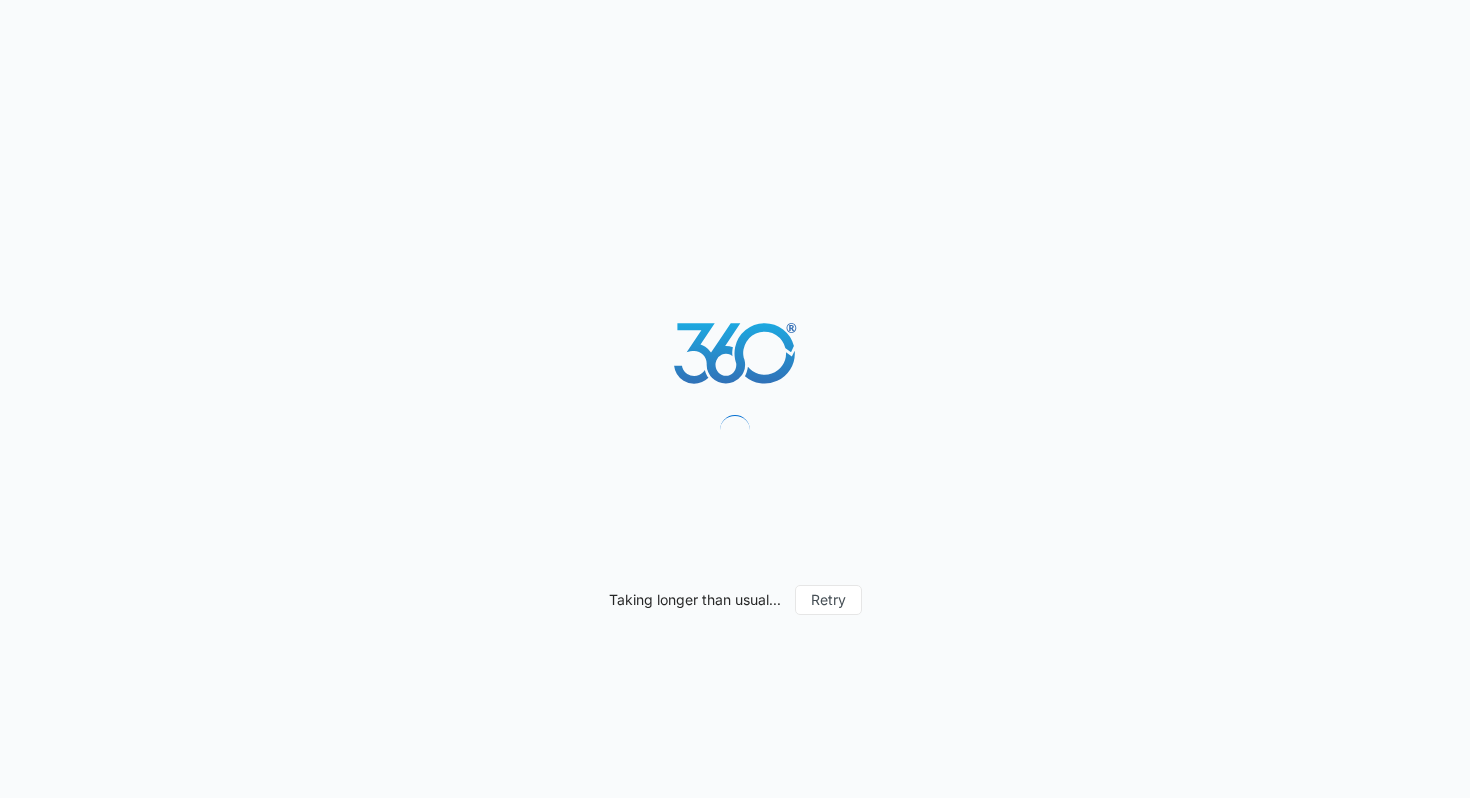 scroll, scrollTop: 0, scrollLeft: 0, axis: both 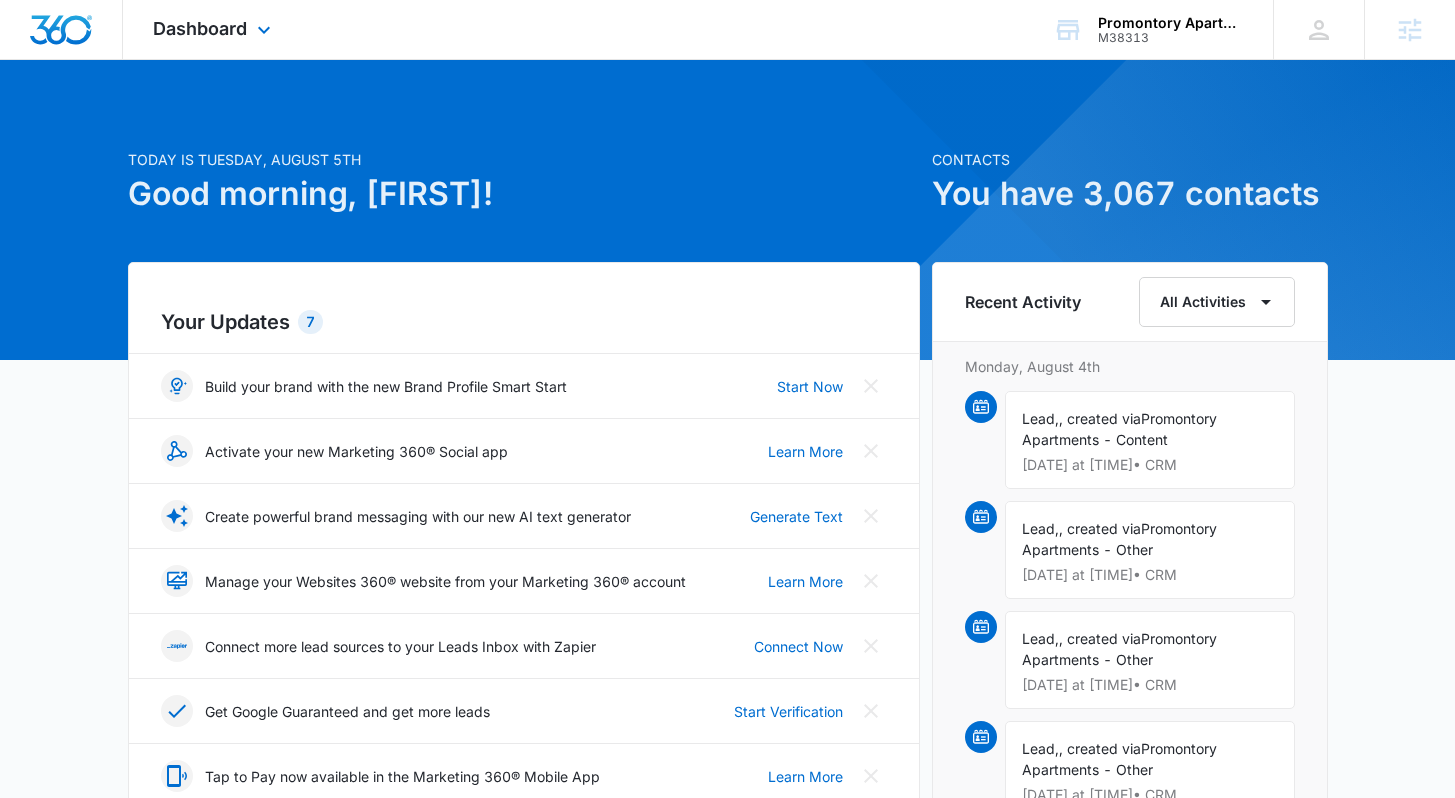 click on "Dashboard Apps Reputation Websites Forms CRM Email Social Shop Content Ads Intelligence Files Brand Settings Promontory Apartments M38313 Your Accounts View All BK Barbara Keim Barbara.Keim@madwire.com My Profile Notifications Support Logout Terms & Conditions   •   Privacy Policy Agencies" at bounding box center [727, 30] 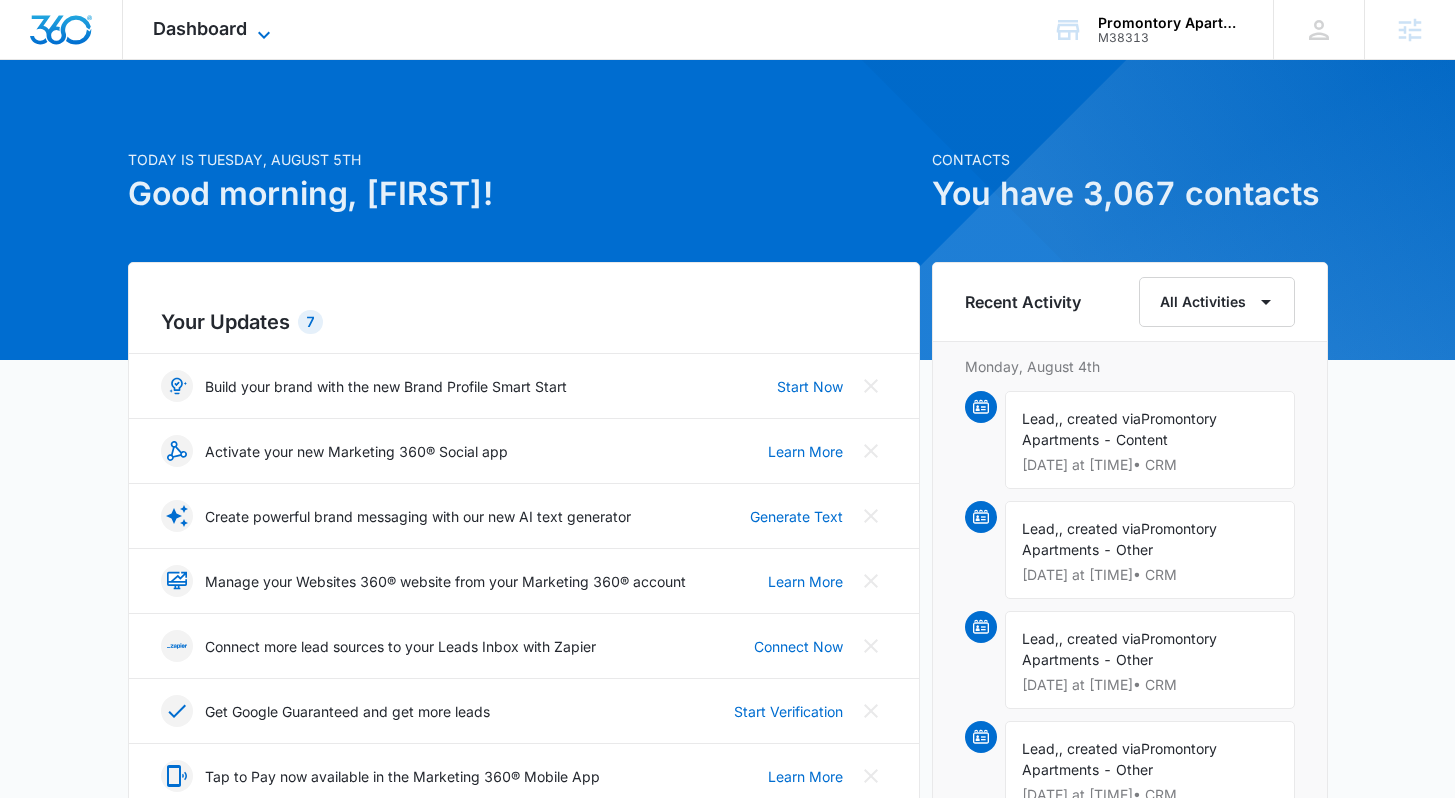 click 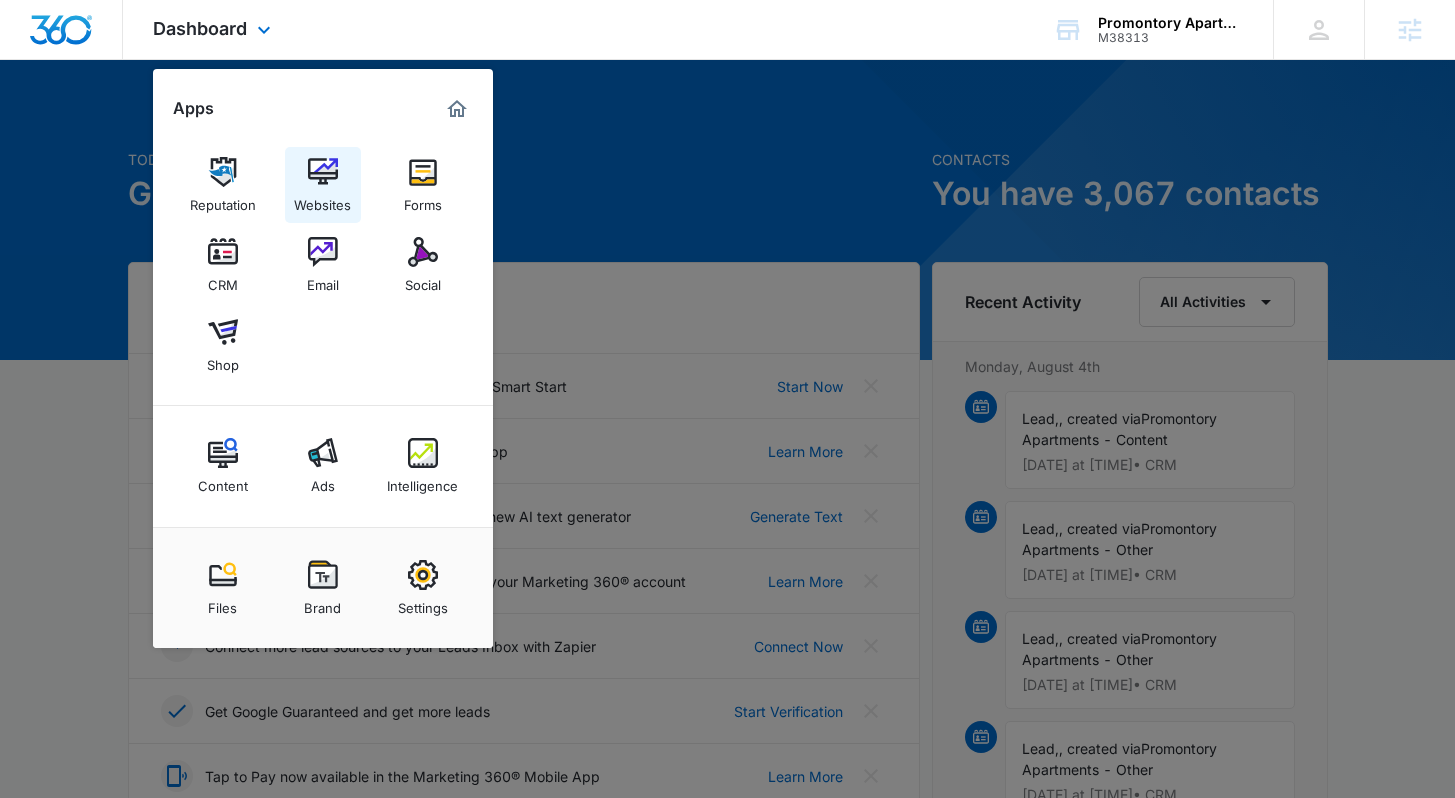 click at bounding box center [323, 172] 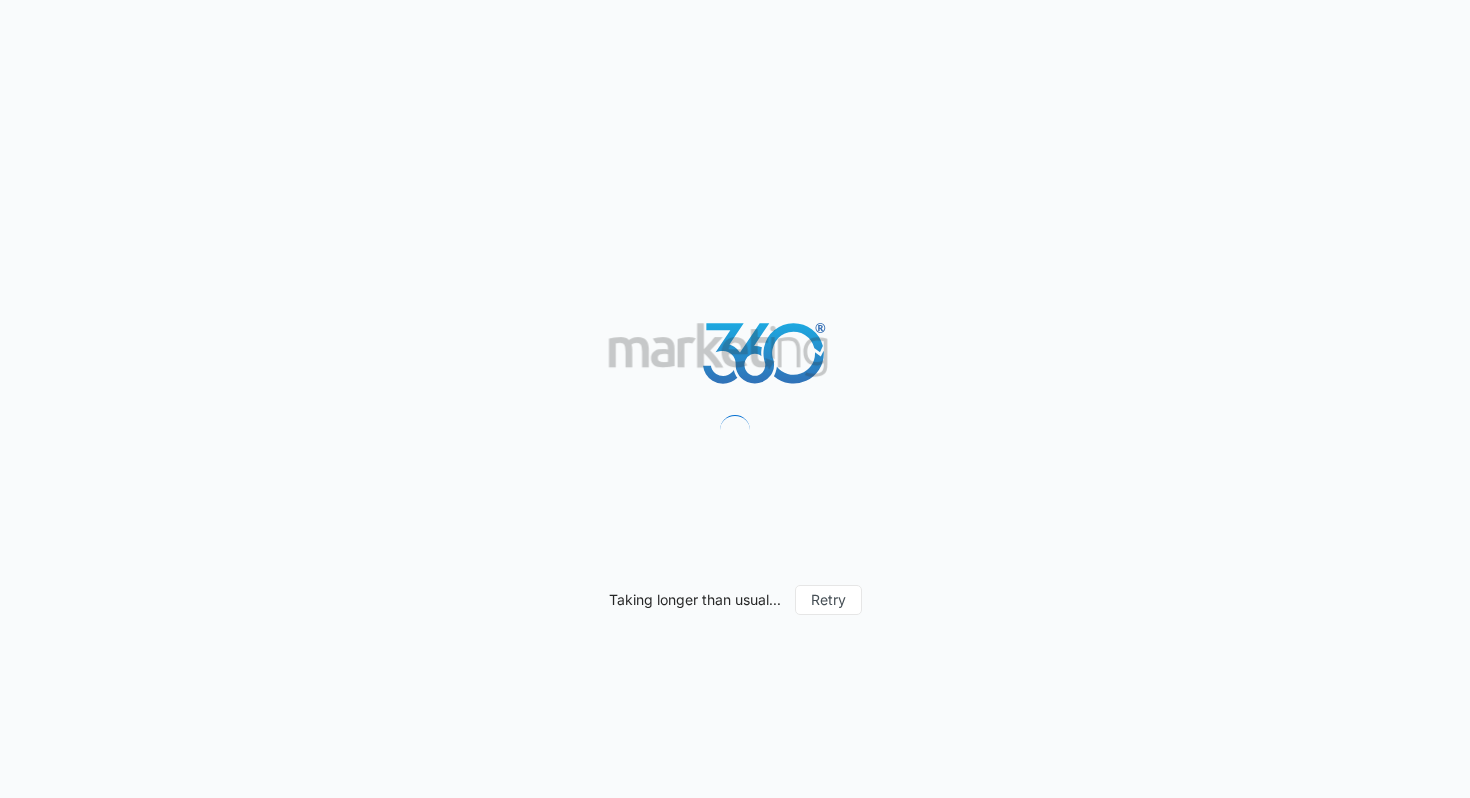 scroll, scrollTop: 0, scrollLeft: 0, axis: both 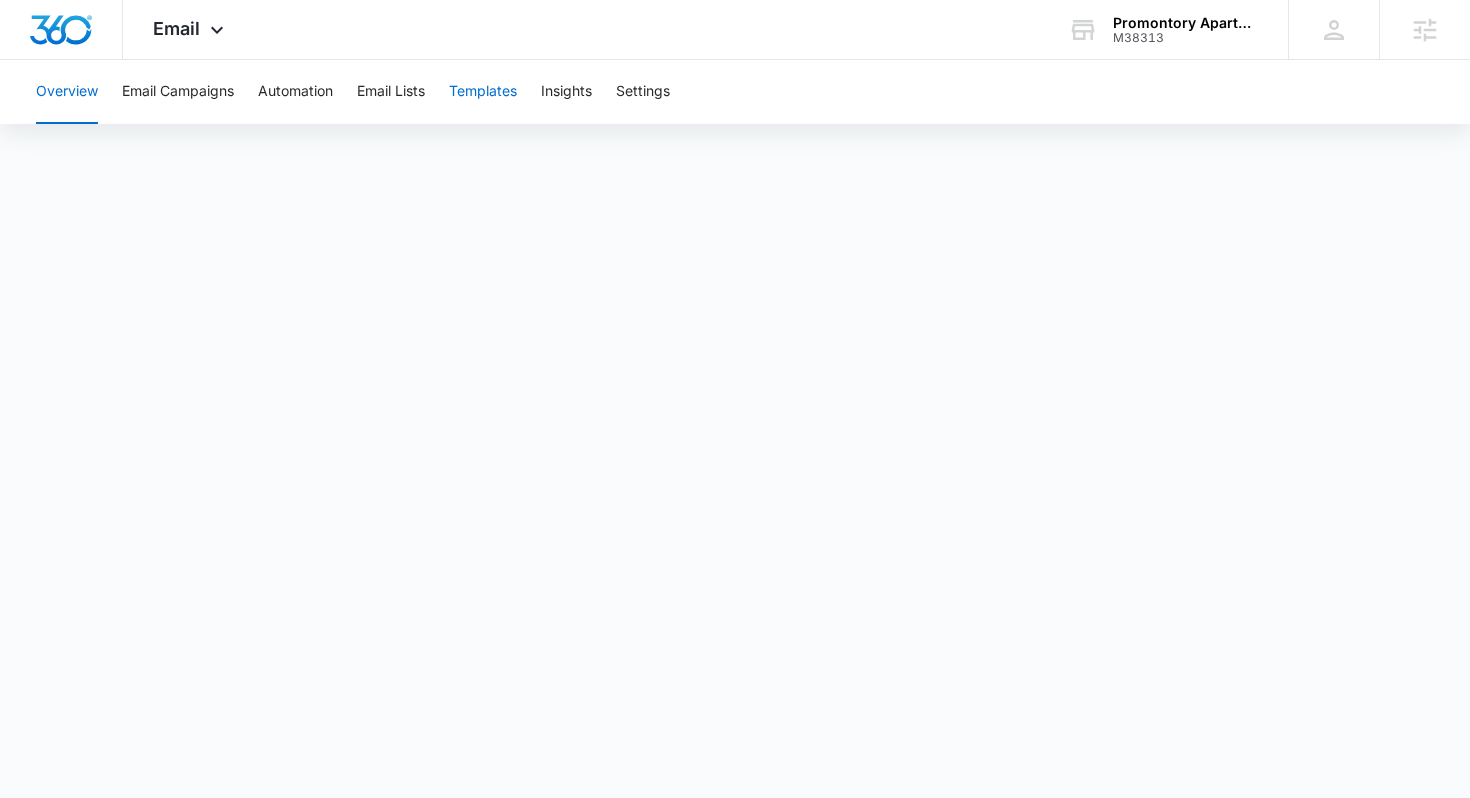 click on "Templates" at bounding box center [483, 92] 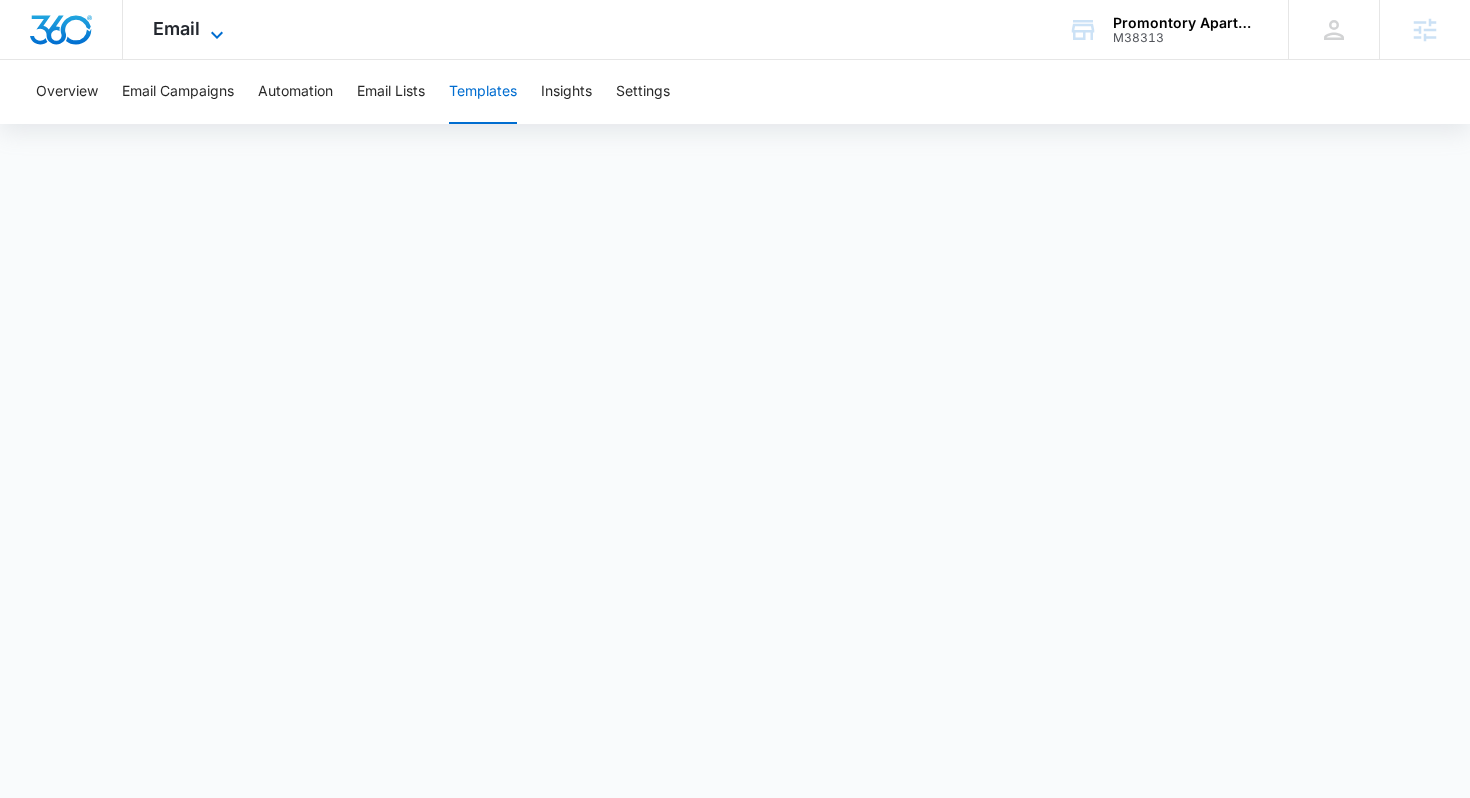 click 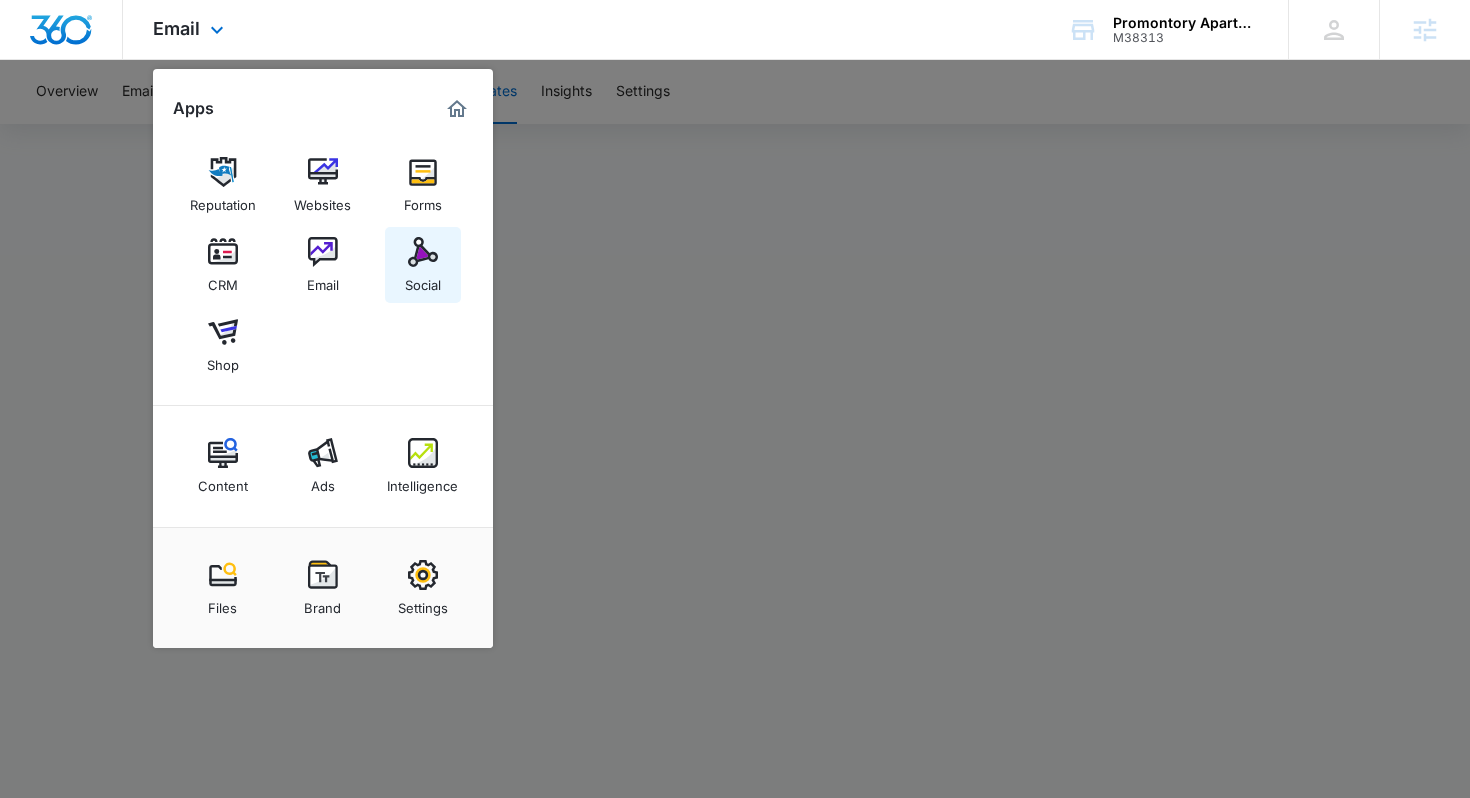 click on "Social" at bounding box center [423, 265] 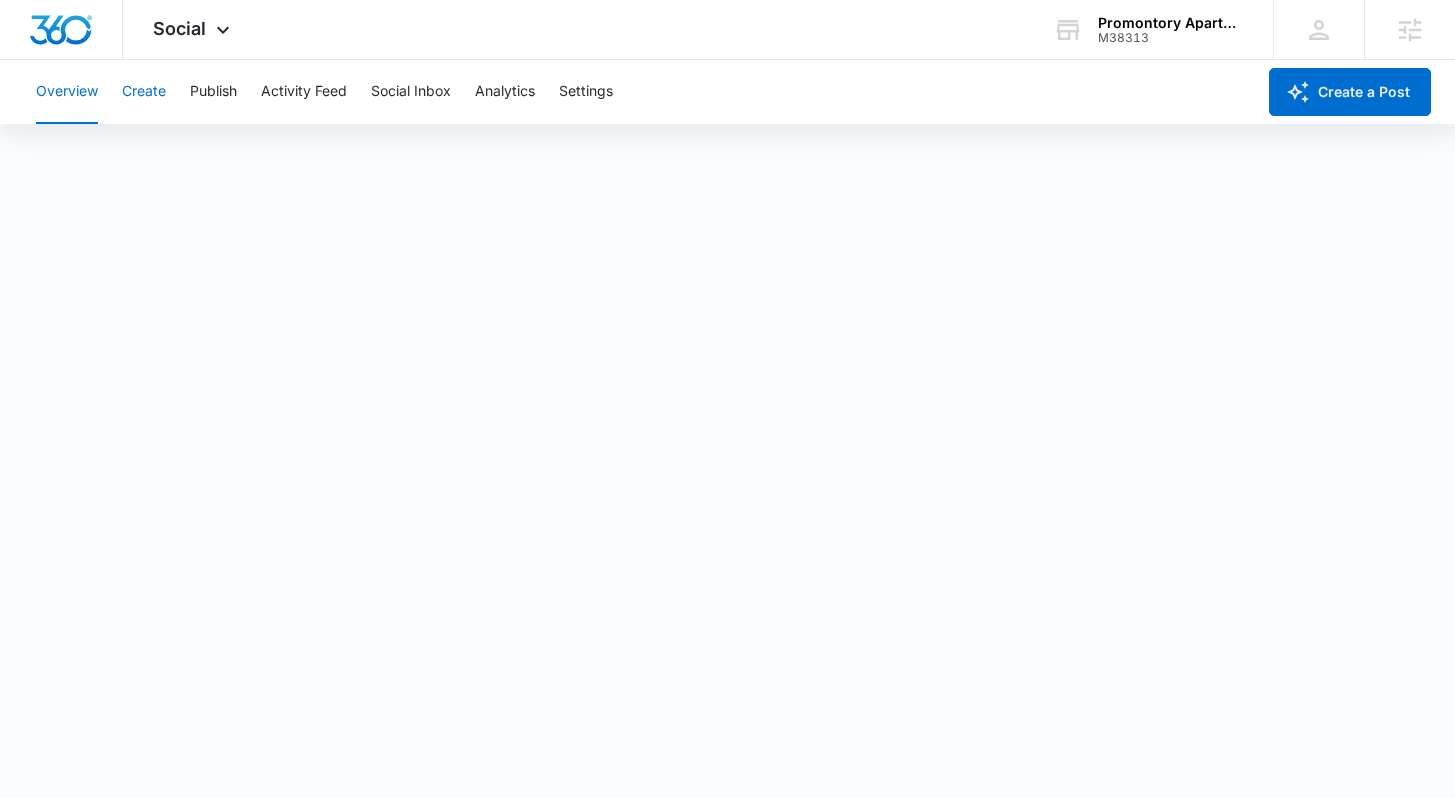 click on "Create" at bounding box center (144, 92) 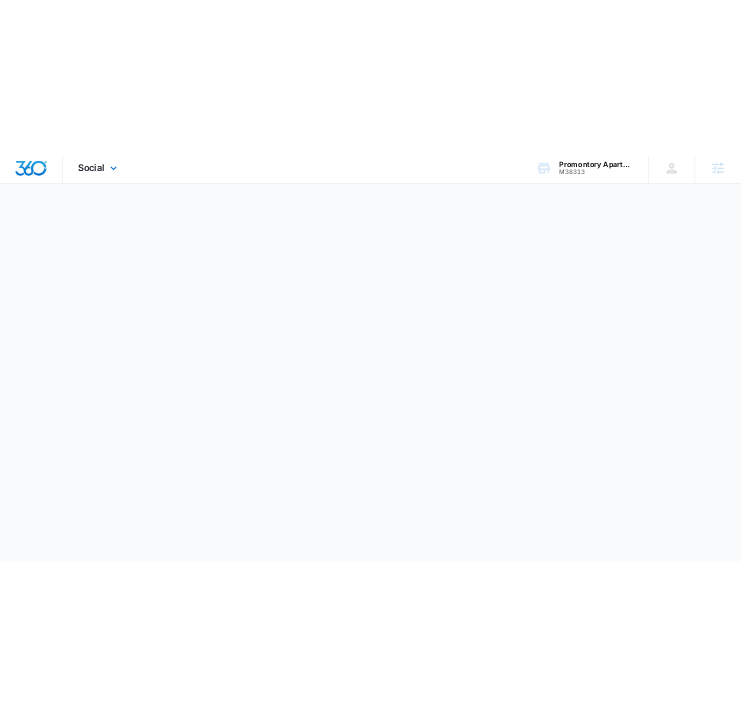 scroll, scrollTop: 5, scrollLeft: 0, axis: vertical 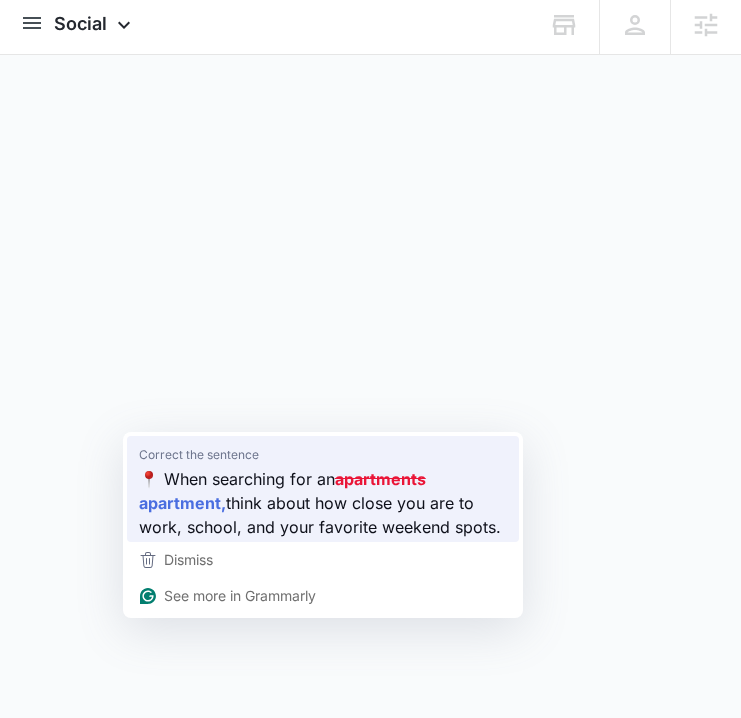 click on "📍 When searching for an" at bounding box center (237, 478) 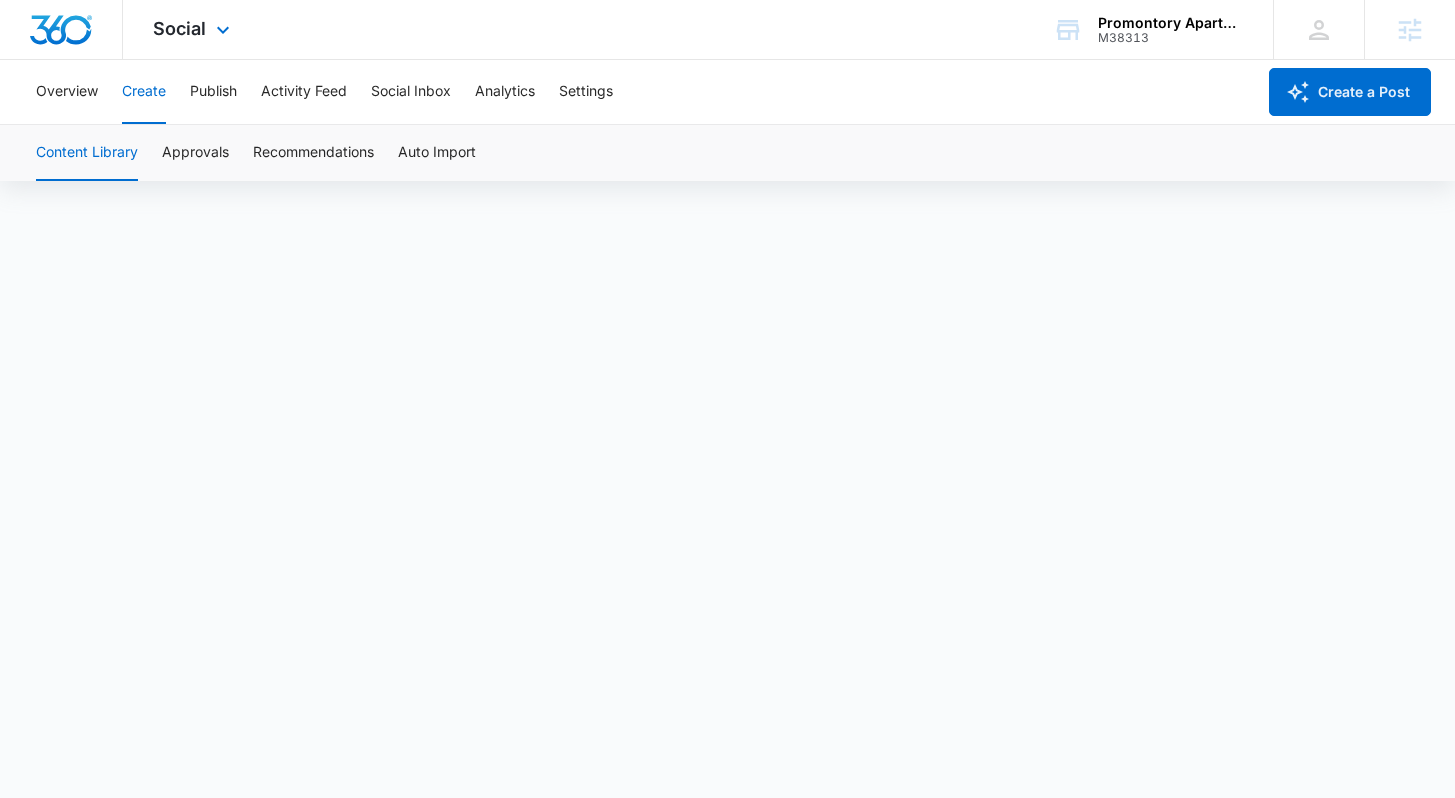 scroll, scrollTop: 14, scrollLeft: 0, axis: vertical 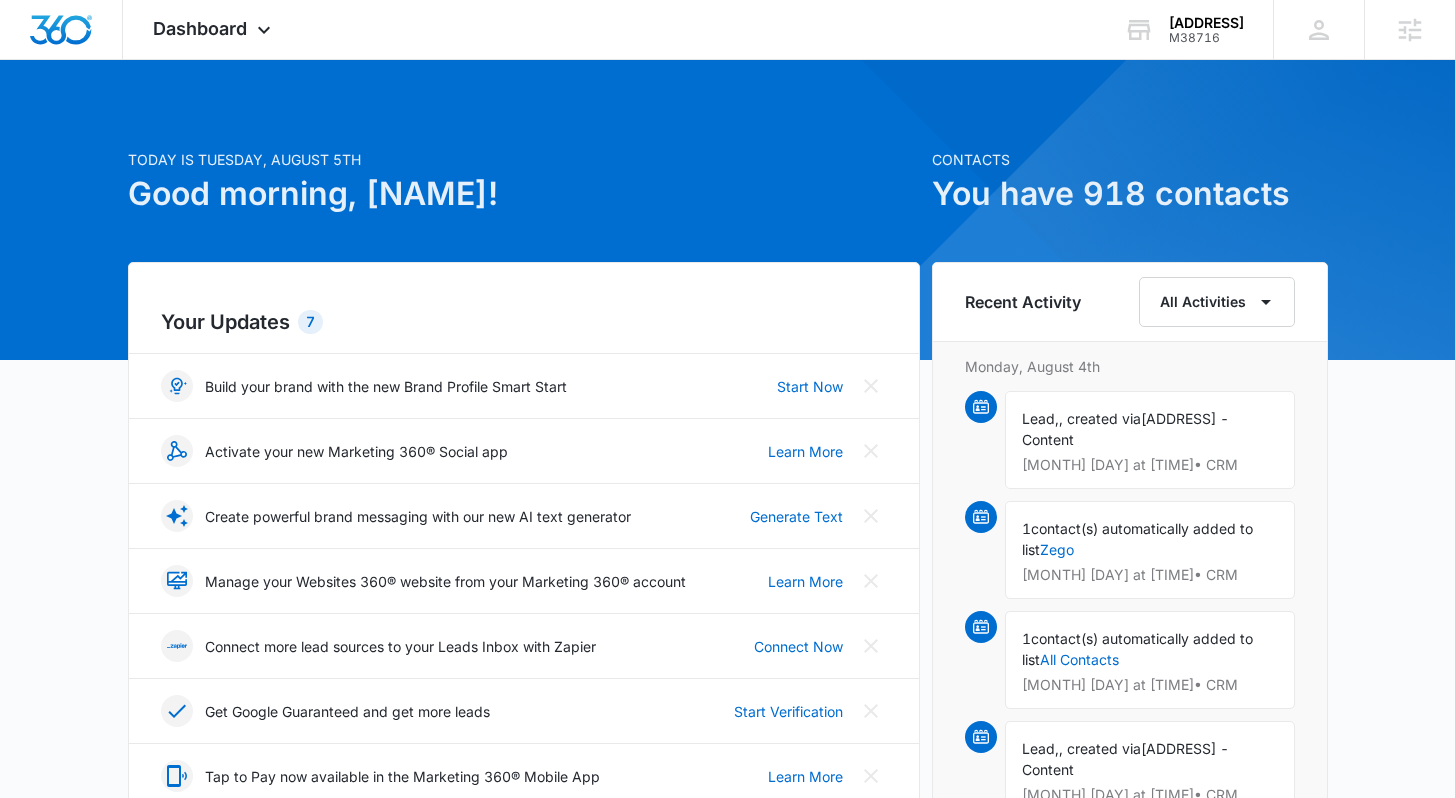 click at bounding box center (727, 210) 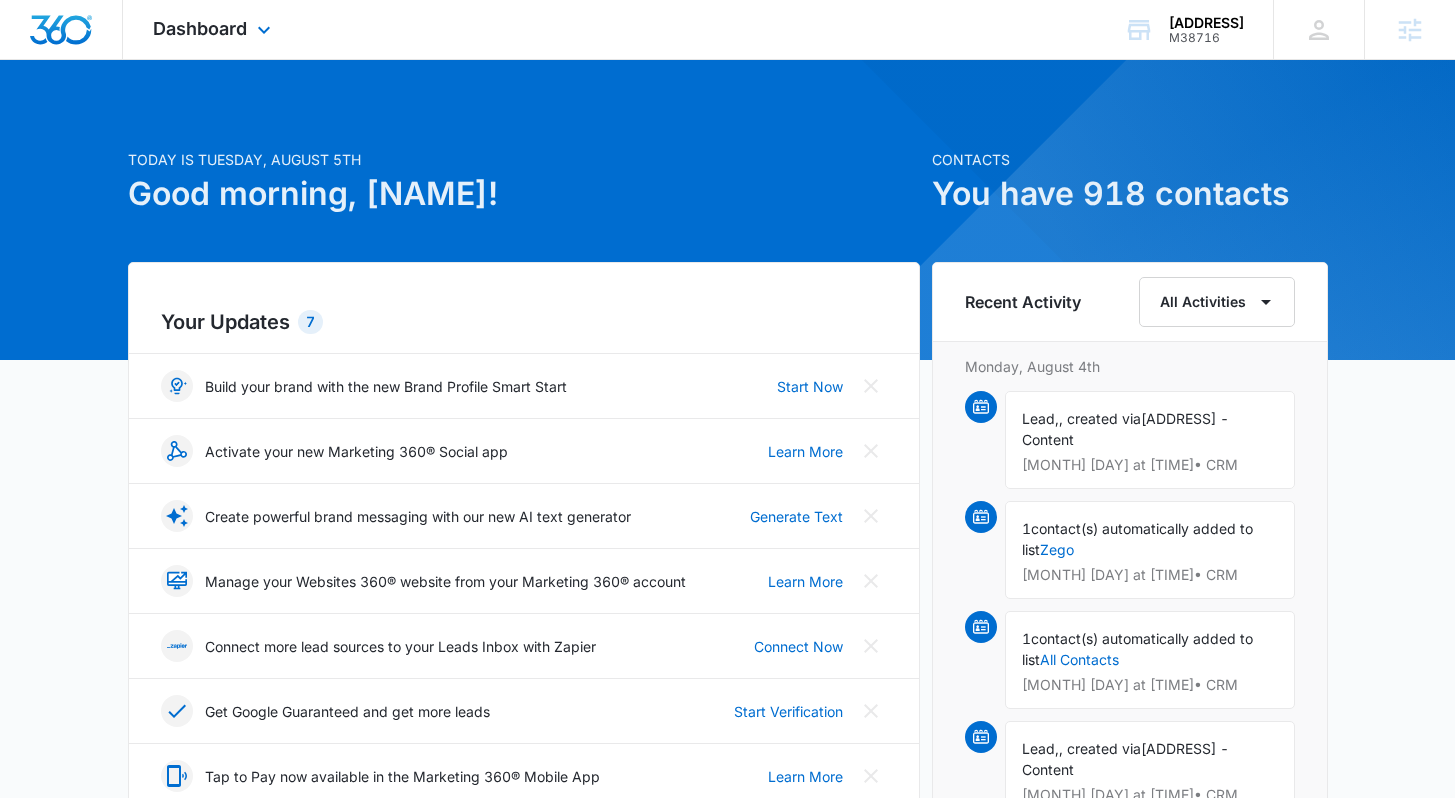 click on "Dashboard Apps Reputation Websites Forms CRM Email Social Shop Content Ads Intelligence Files Brand Settings" at bounding box center [214, 29] 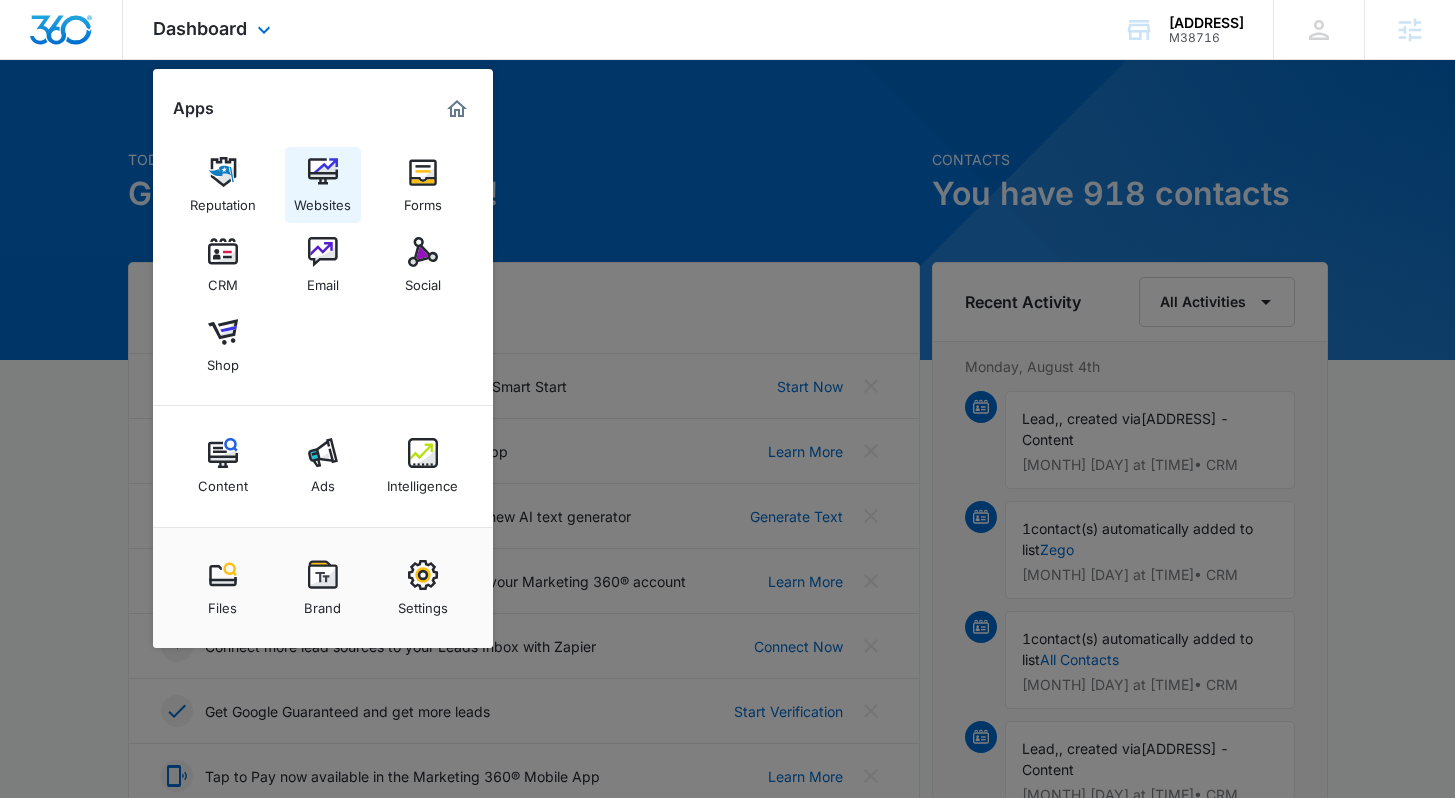 click on "Websites" at bounding box center [322, 200] 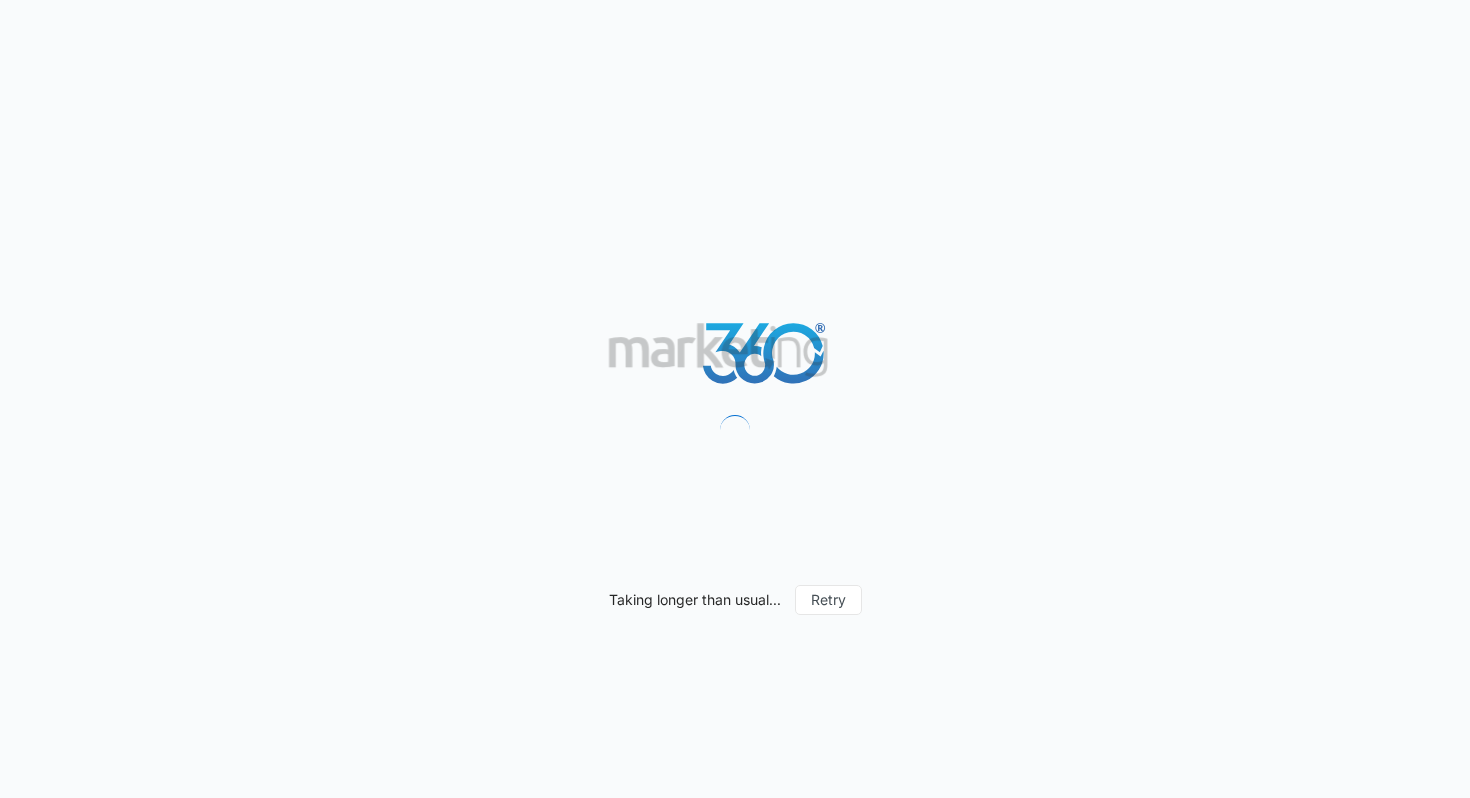 scroll, scrollTop: 0, scrollLeft: 0, axis: both 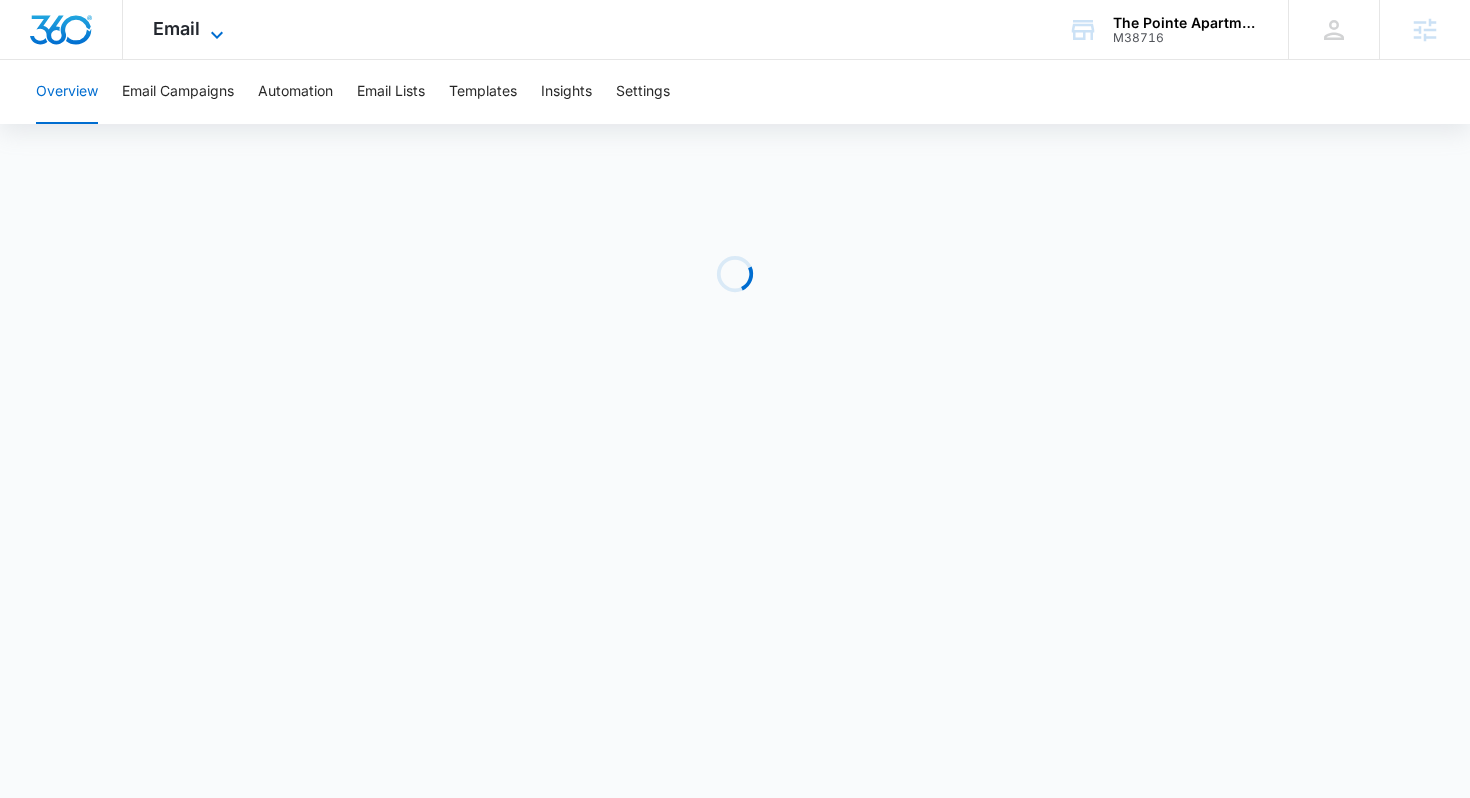 click 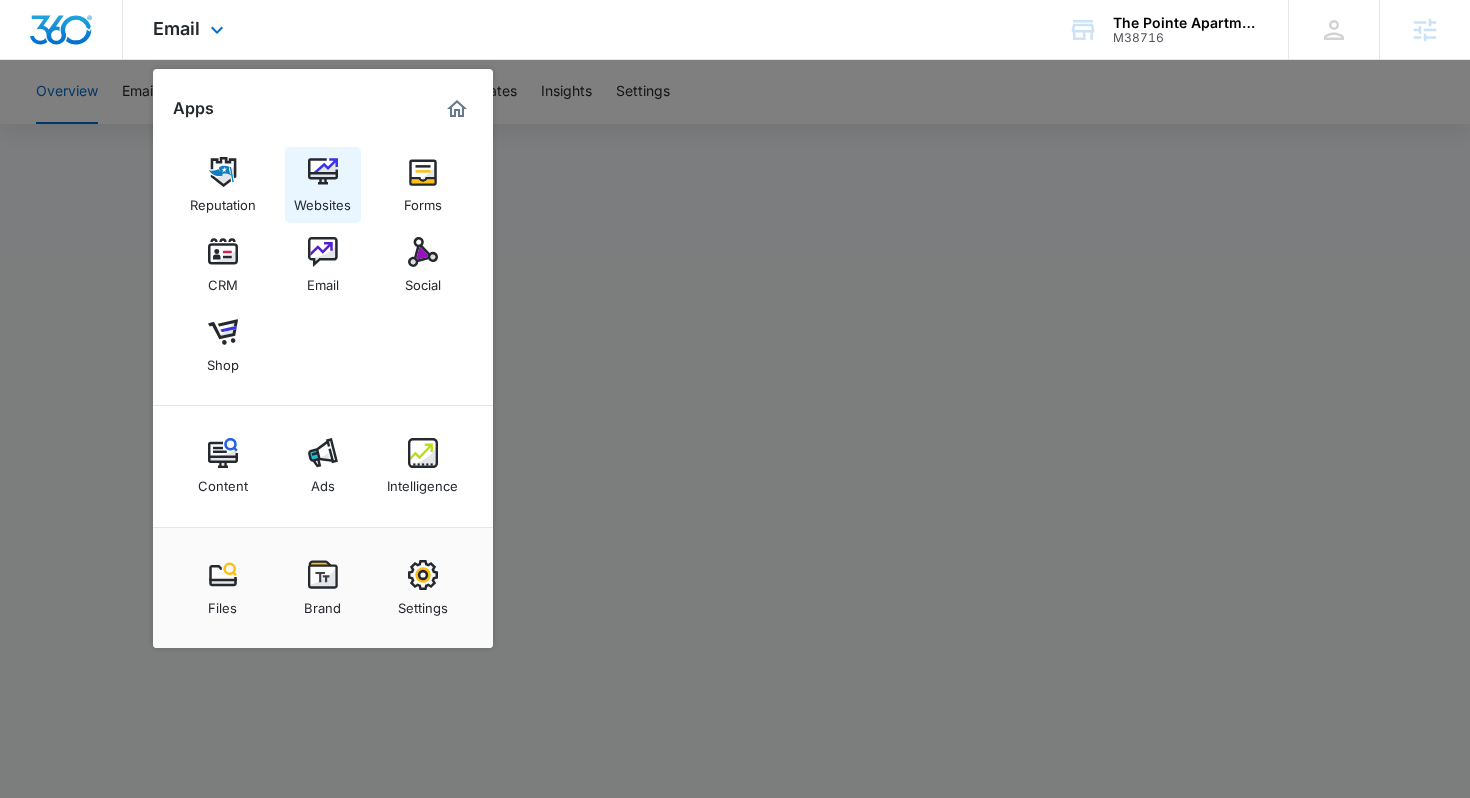 click at bounding box center [323, 172] 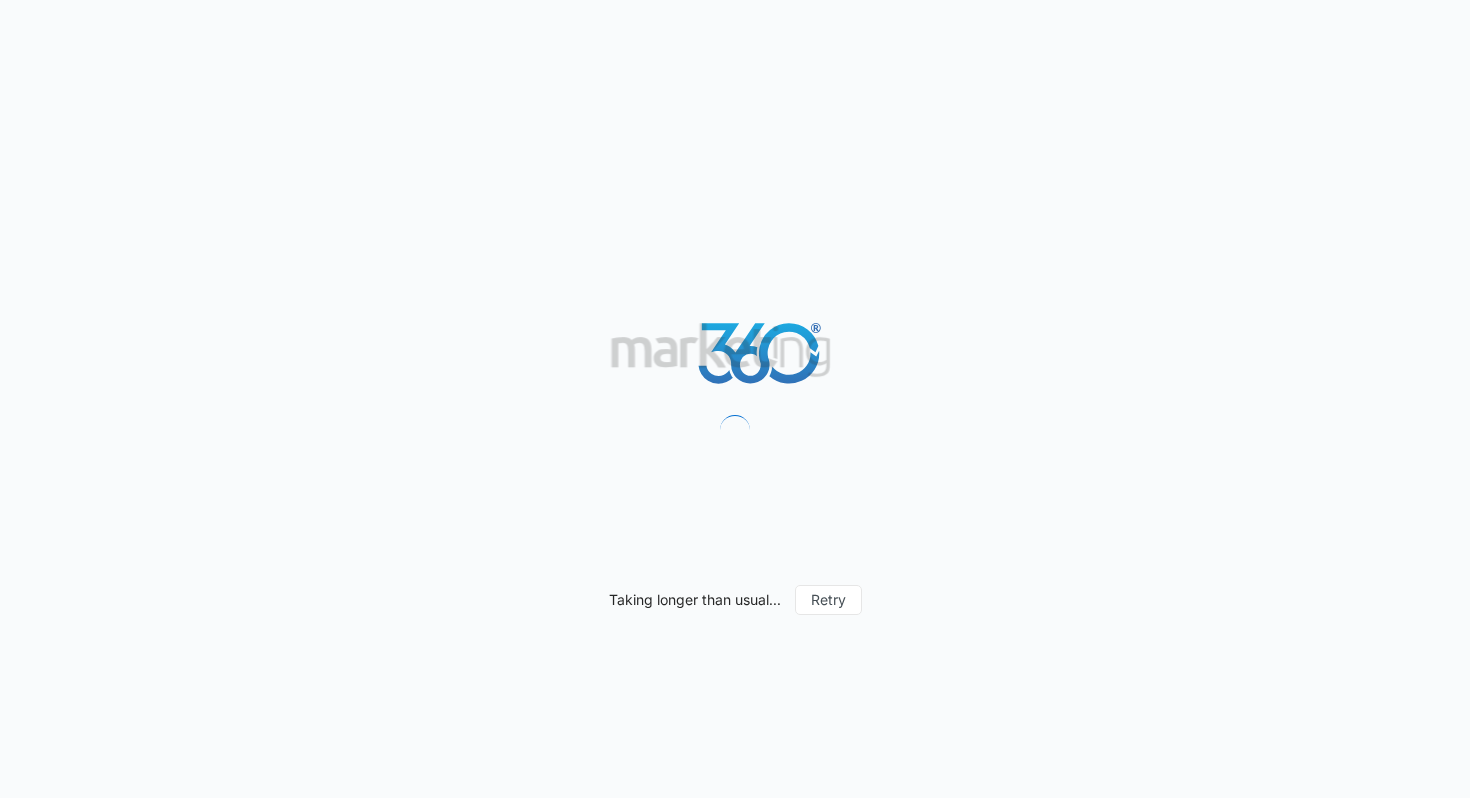 scroll, scrollTop: 0, scrollLeft: 0, axis: both 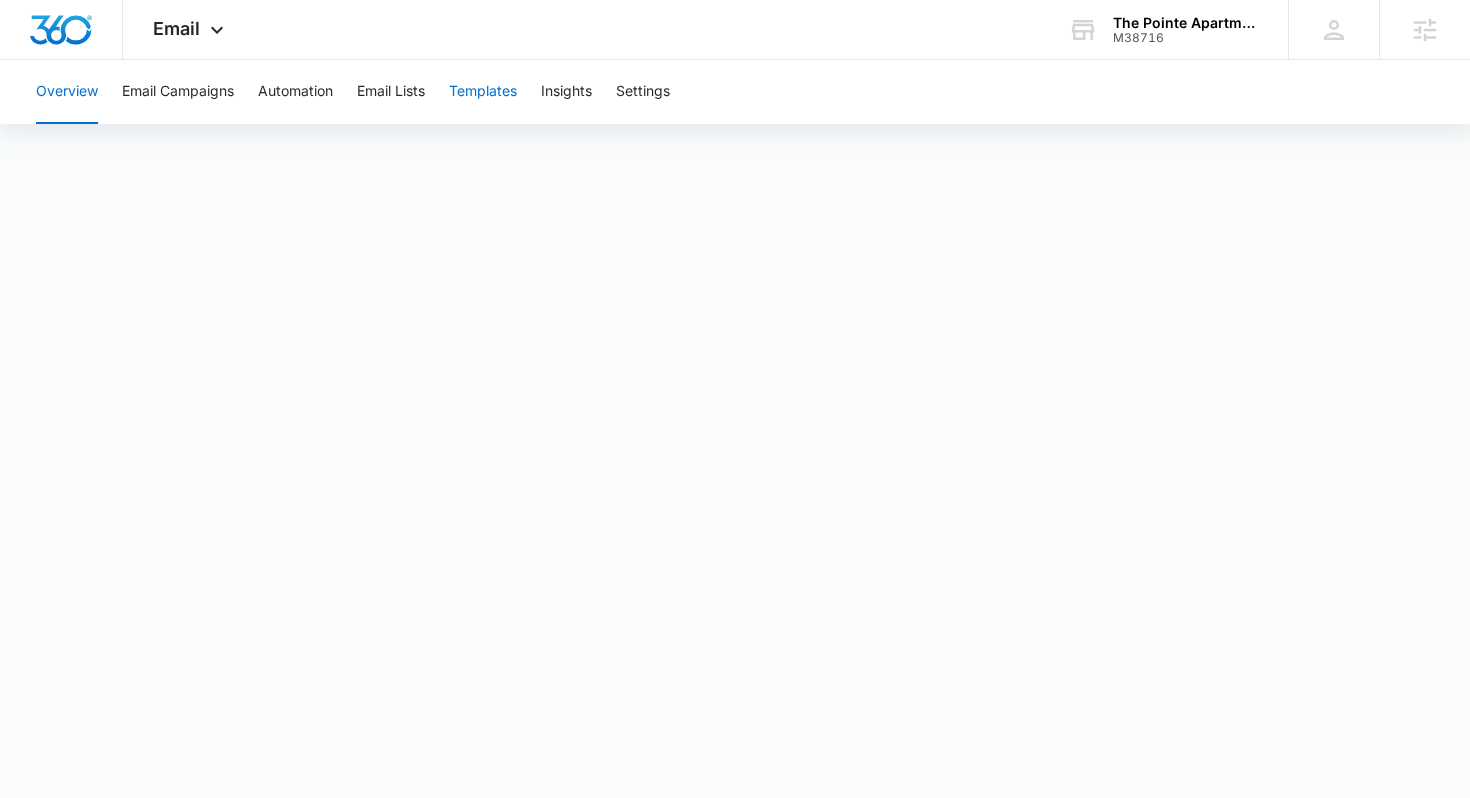 click on "Templates" at bounding box center (483, 92) 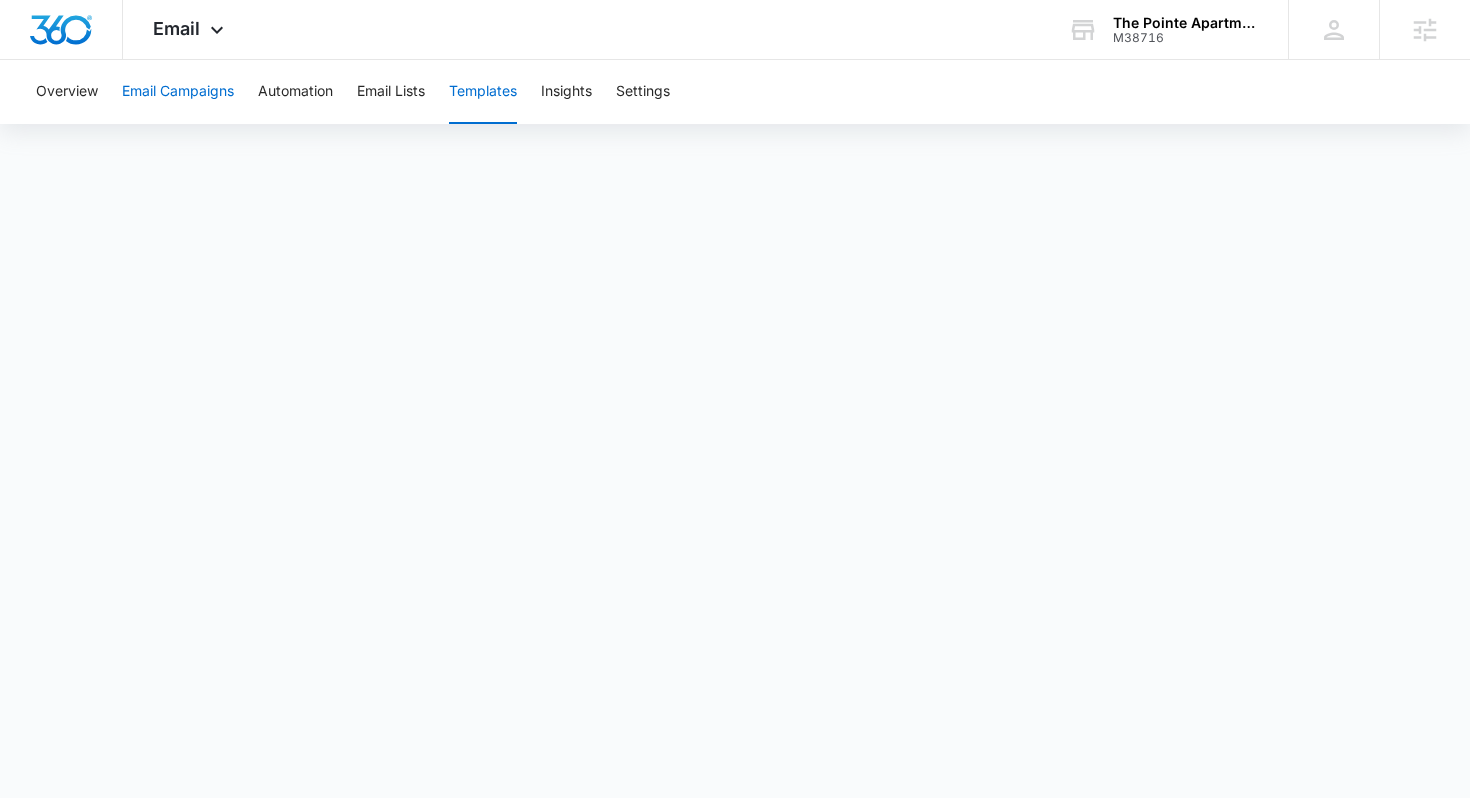 click on "Email Campaigns" at bounding box center [178, 92] 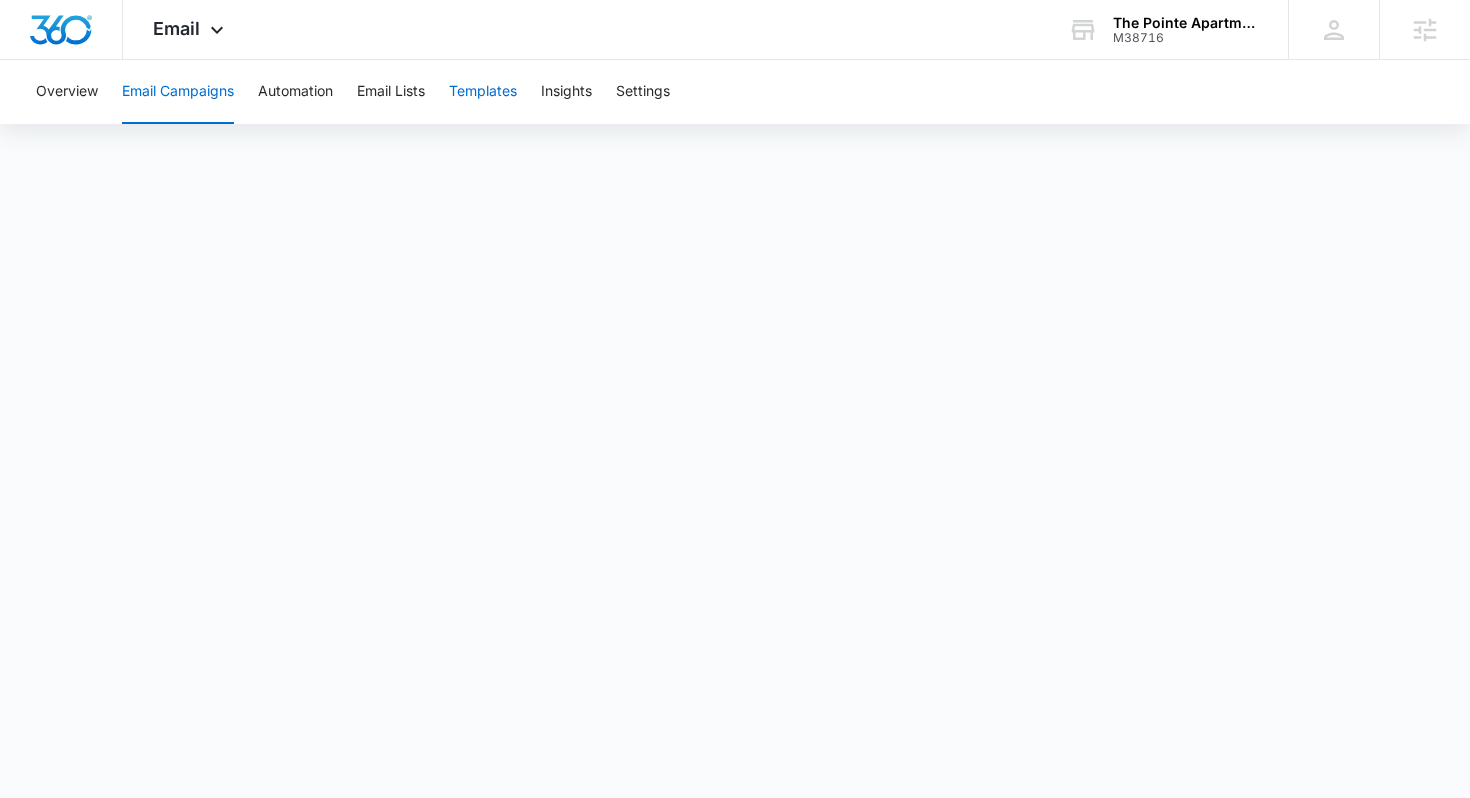 click on "Templates" at bounding box center (483, 92) 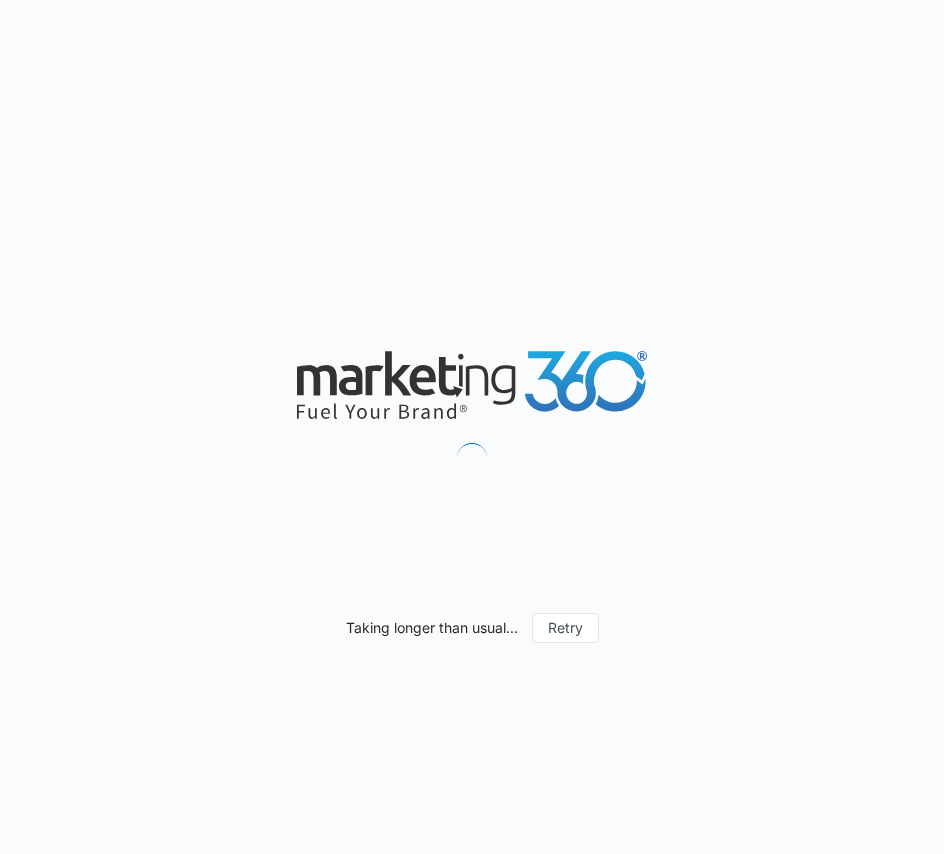 scroll, scrollTop: 0, scrollLeft: 0, axis: both 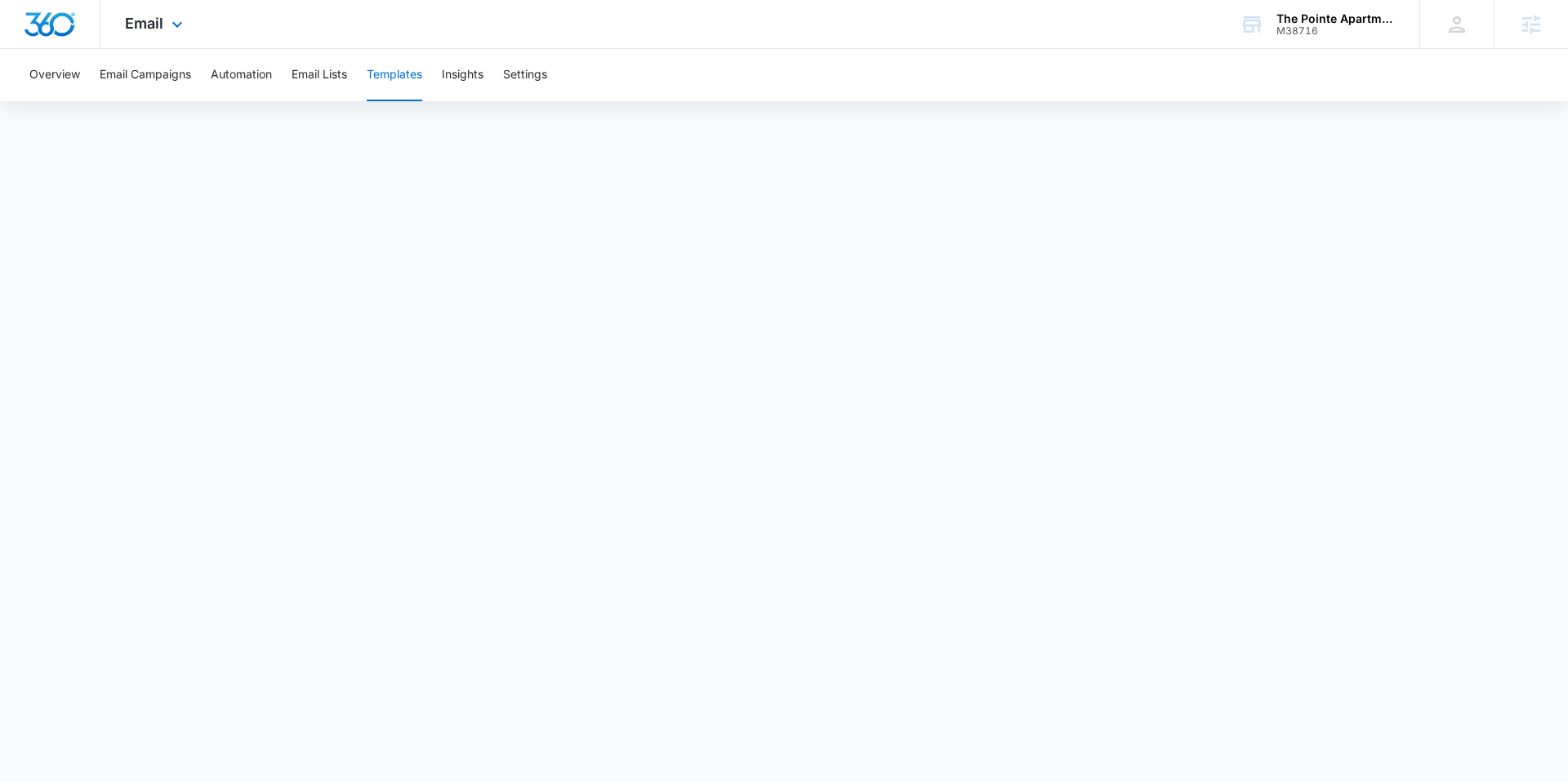 click on "Email Apps Reputation Websites Forms CRM Email Social Shop Content Ads Intelligence Files Brand Settings" at bounding box center [156, 24] 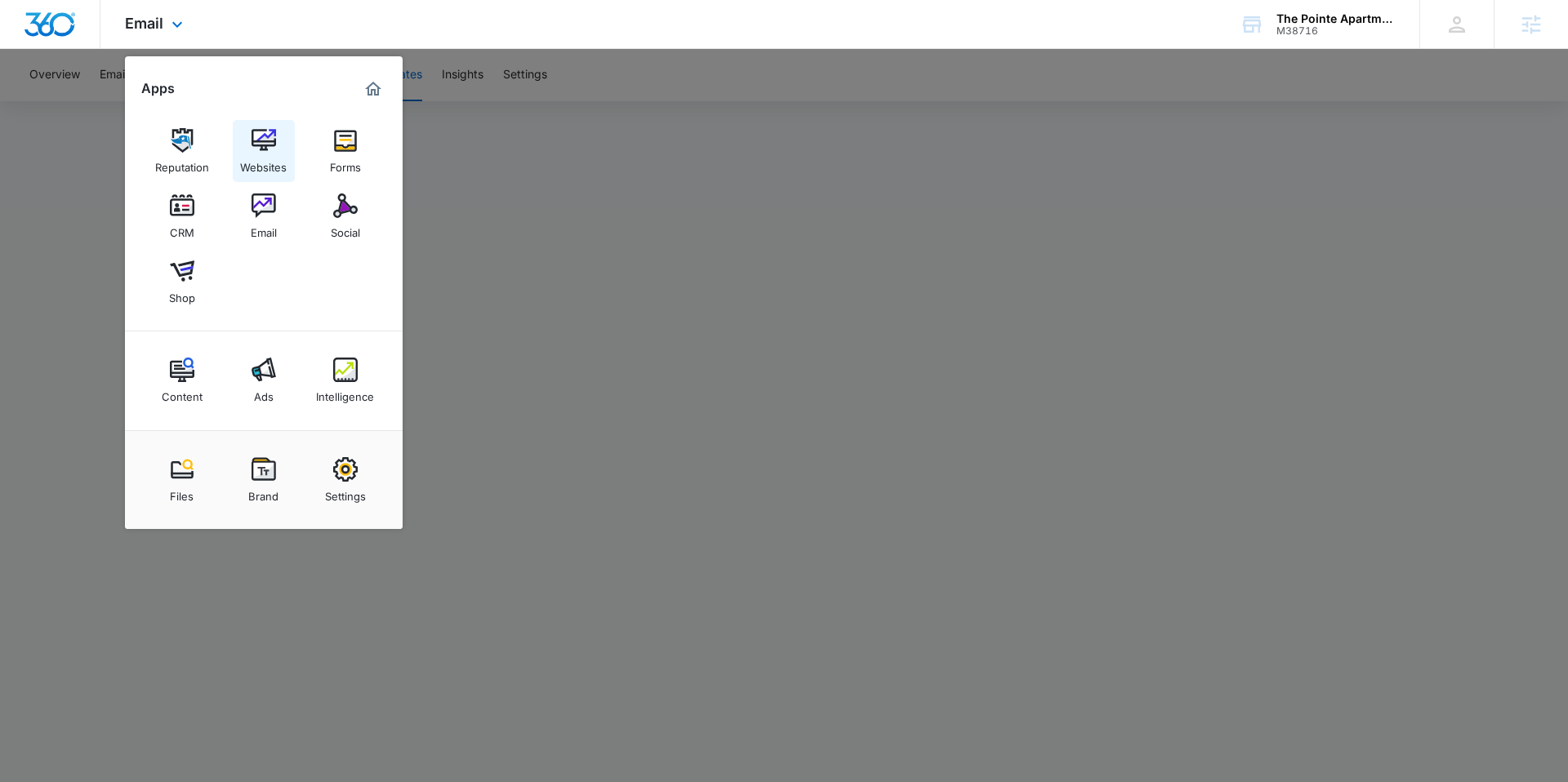 click on "Websites" at bounding box center [263, 163] 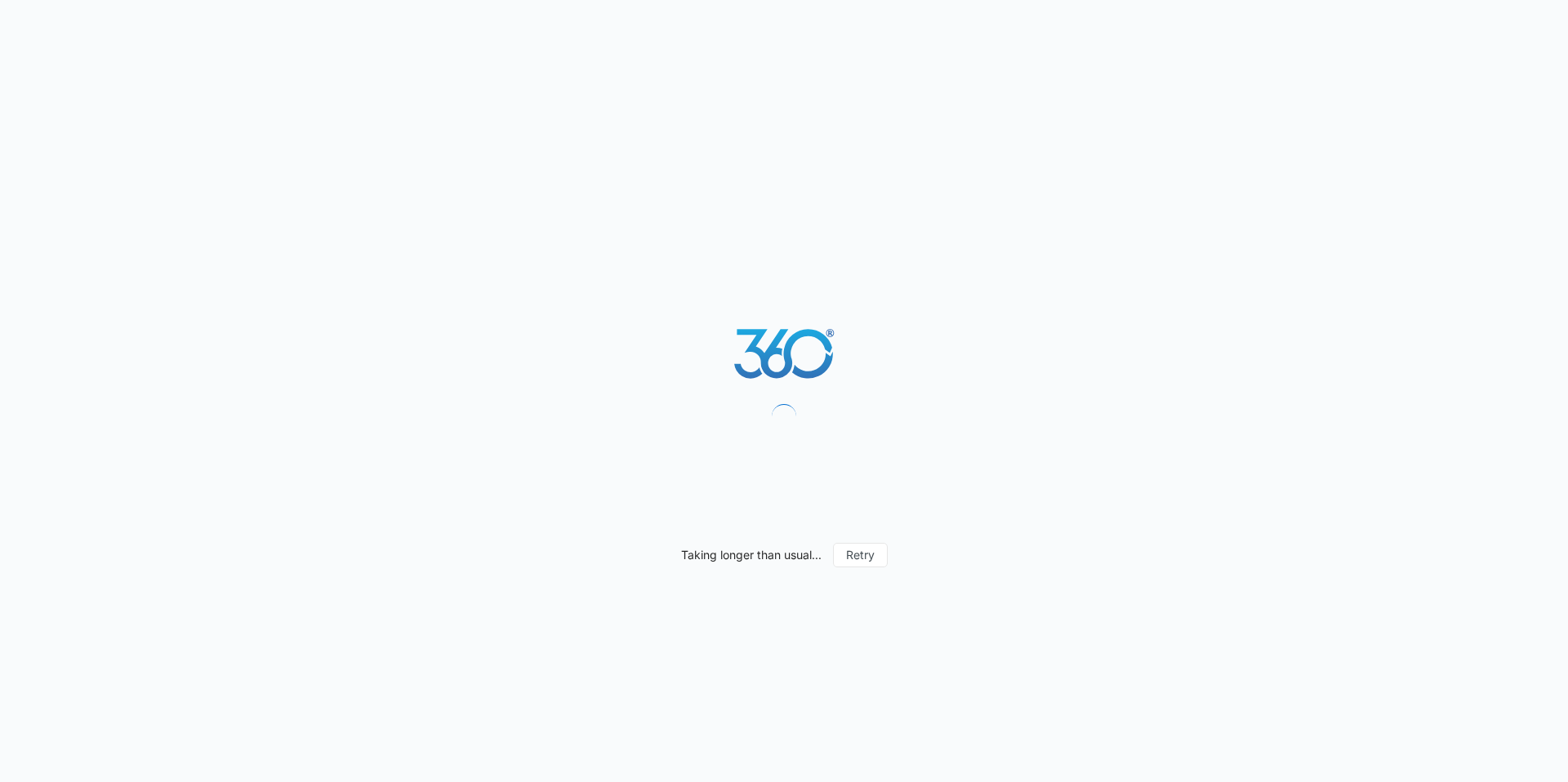 scroll, scrollTop: 0, scrollLeft: 0, axis: both 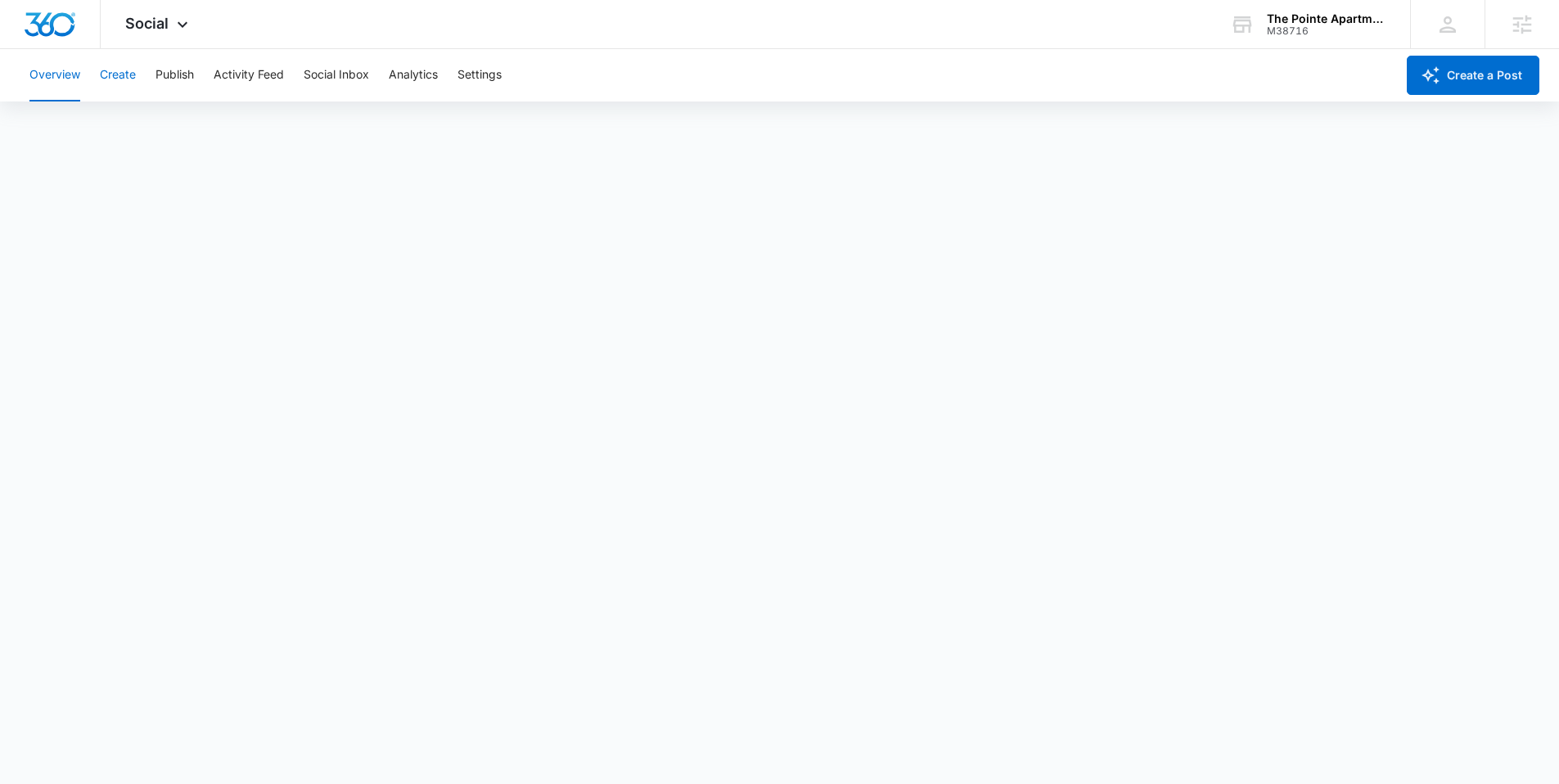 click on "Create" at bounding box center [118, 75] 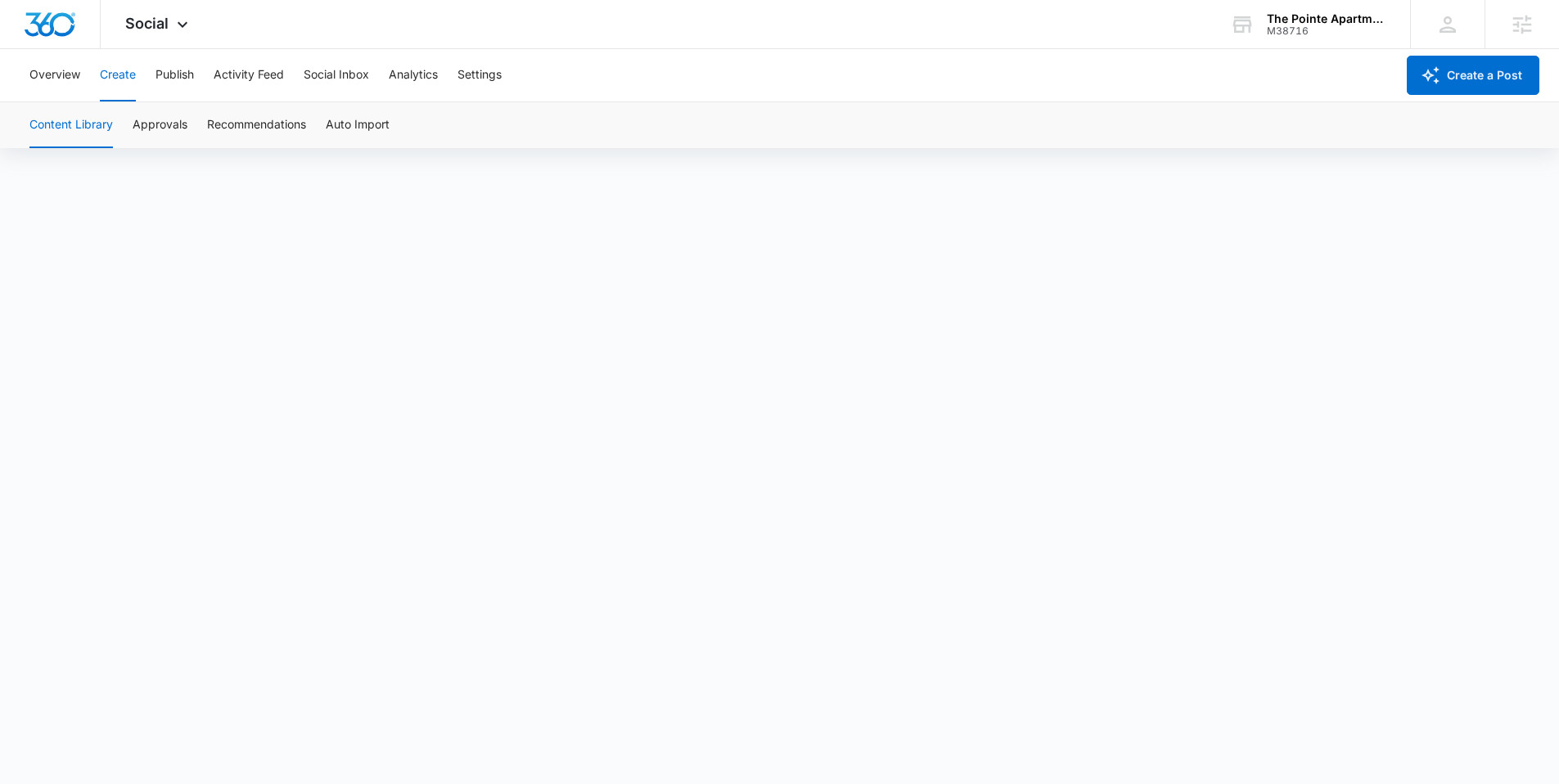 scroll, scrollTop: 11, scrollLeft: 0, axis: vertical 